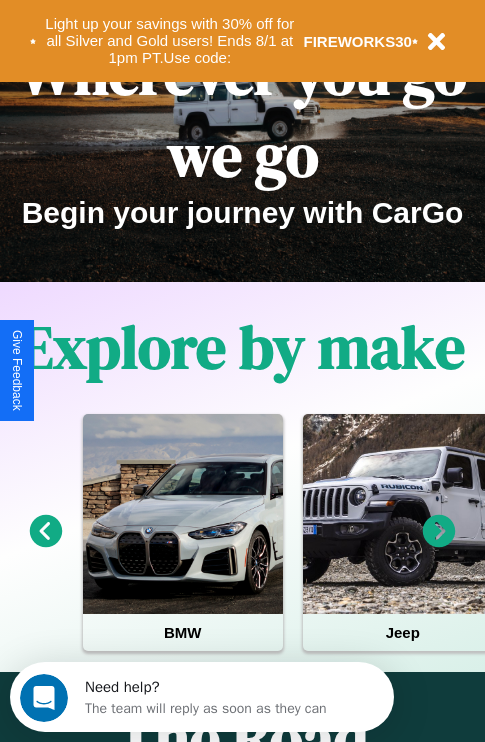 scroll, scrollTop: 308, scrollLeft: 0, axis: vertical 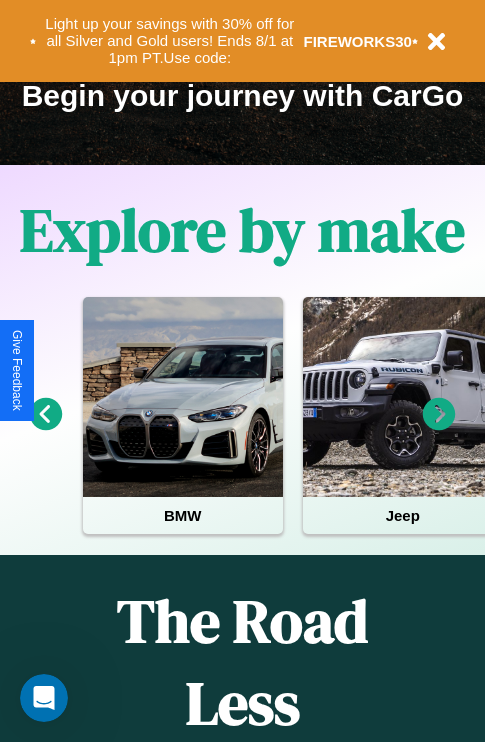 click 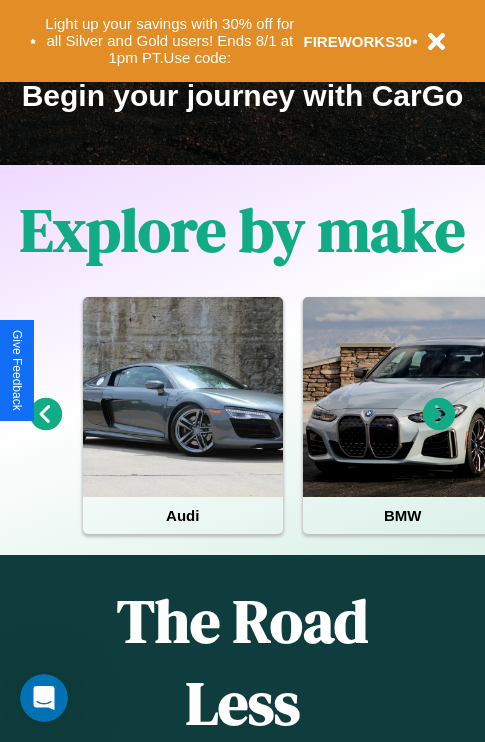 click 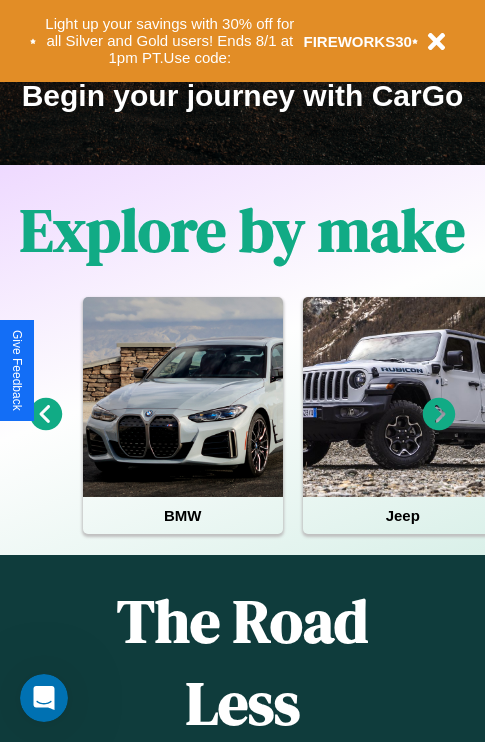 click 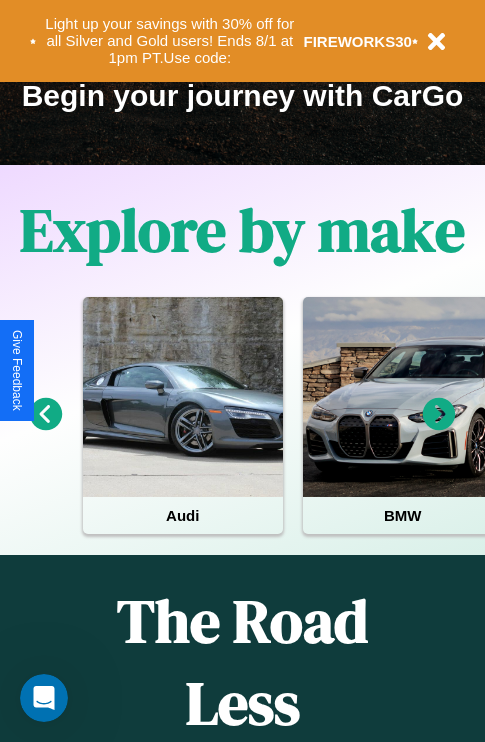 click 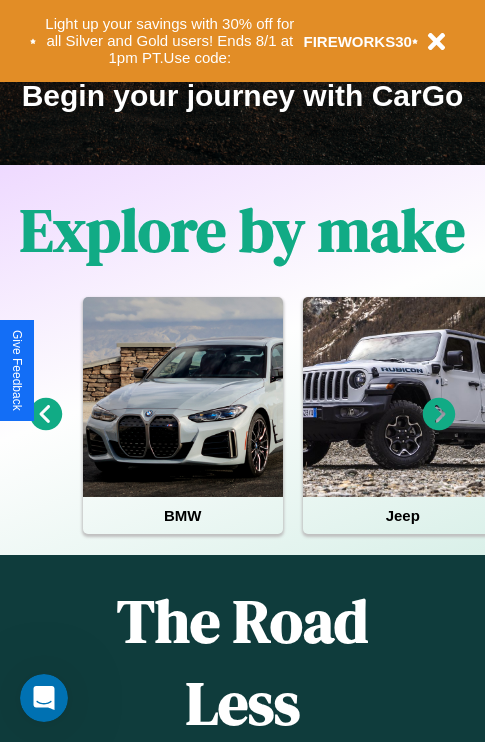 click 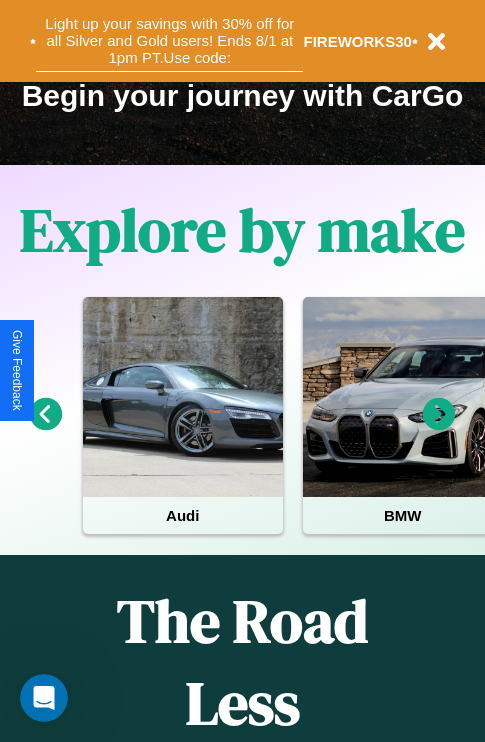 click on "Light up your savings with 30% off for all Silver and Gold users! Ends 8/1 at 1pm PT.  Use code:" at bounding box center [169, 41] 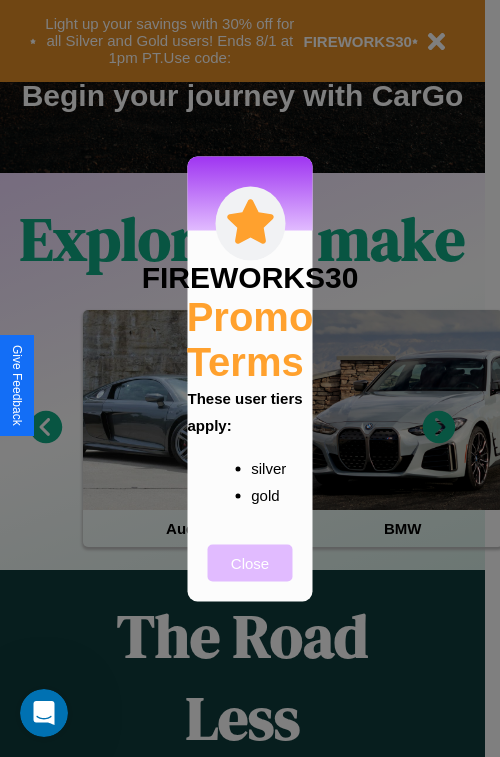 click on "Close" at bounding box center [250, 562] 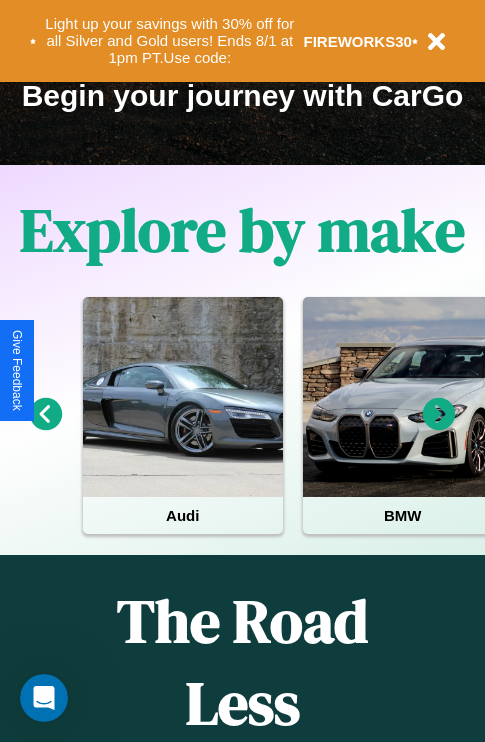 scroll, scrollTop: 1947, scrollLeft: 0, axis: vertical 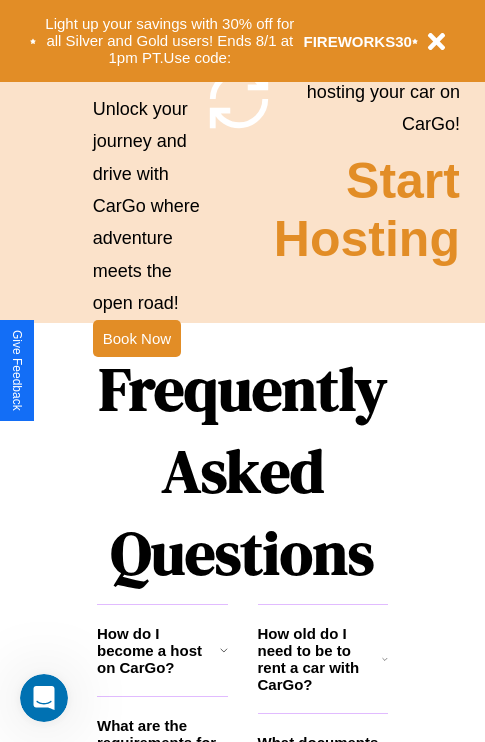 click on "Frequently Asked Questions" at bounding box center (242, 471) 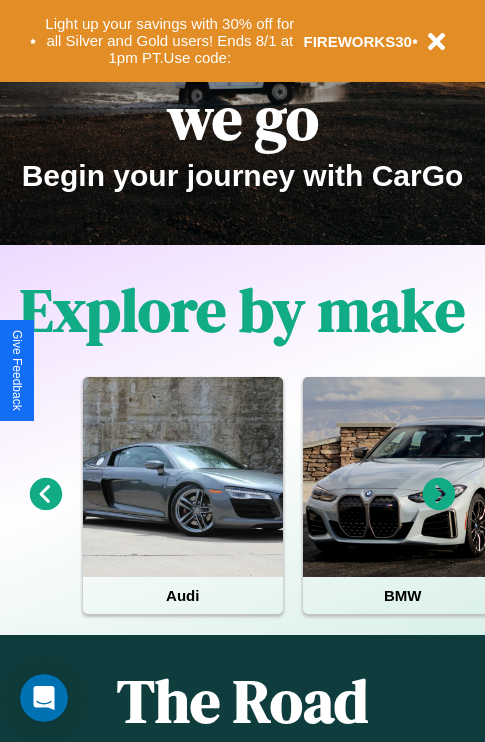 scroll, scrollTop: 0, scrollLeft: 0, axis: both 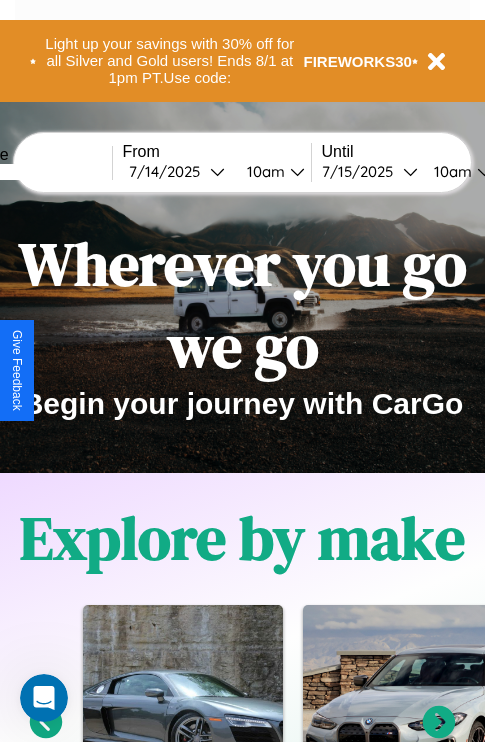 click at bounding box center [37, 172] 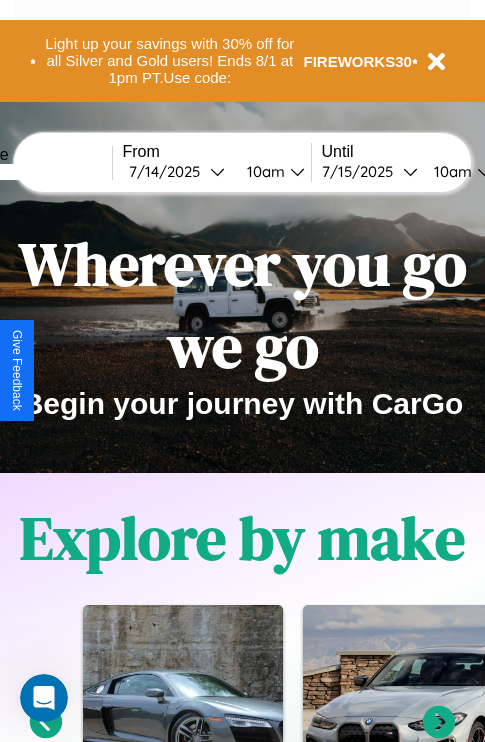 type on "******" 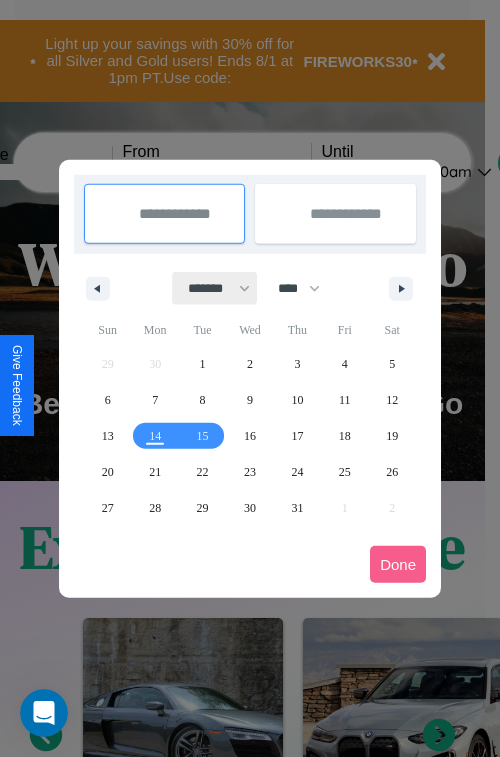 click on "******* ******** ***** ***** *** **** **** ****** ********* ******* ******** ********" at bounding box center (215, 288) 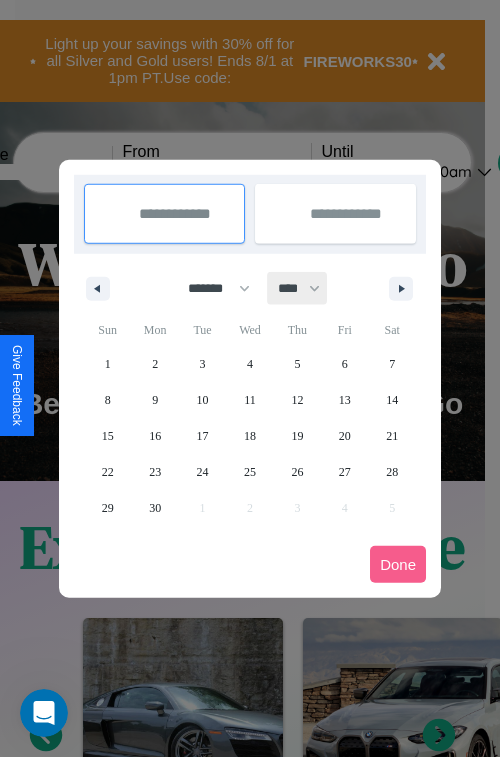 click on "**** **** **** **** **** **** **** **** **** **** **** **** **** **** **** **** **** **** **** **** **** **** **** **** **** **** **** **** **** **** **** **** **** **** **** **** **** **** **** **** **** **** **** **** **** **** **** **** **** **** **** **** **** **** **** **** **** **** **** **** **** **** **** **** **** **** **** **** **** **** **** **** **** **** **** **** **** **** **** **** **** **** **** **** **** **** **** **** **** **** **** **** **** **** **** **** **** **** **** **** **** **** **** **** **** **** **** **** **** **** **** **** **** **** **** **** **** **** **** **** ****" at bounding box center (298, 288) 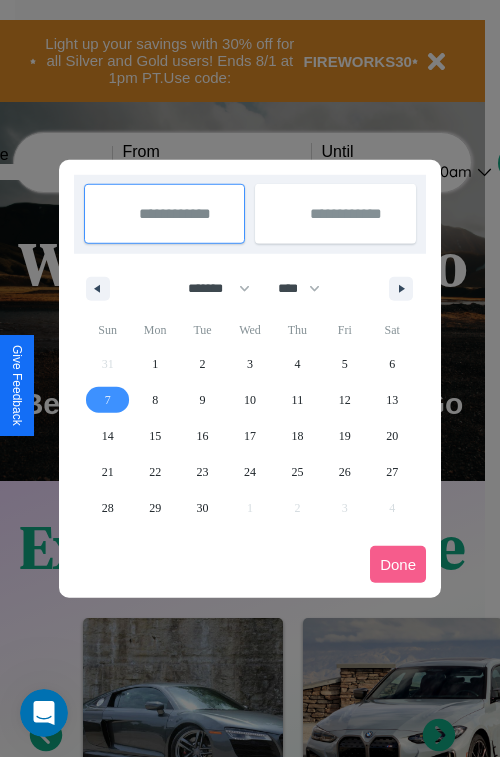click on "7" at bounding box center (108, 400) 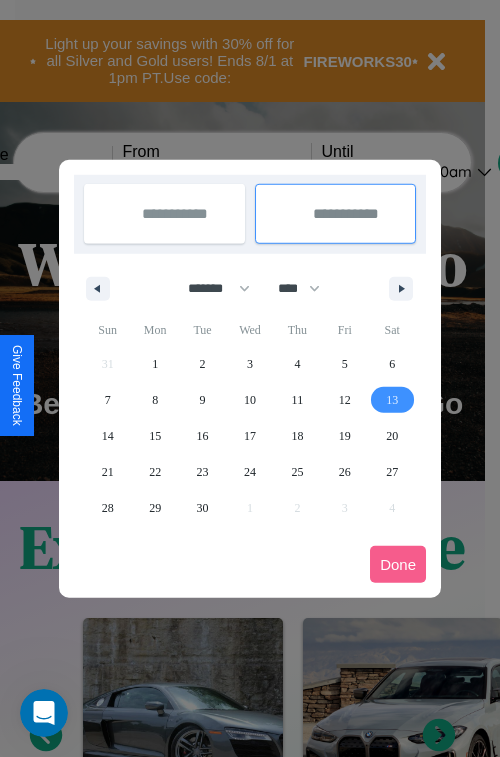 click on "13" at bounding box center [392, 400] 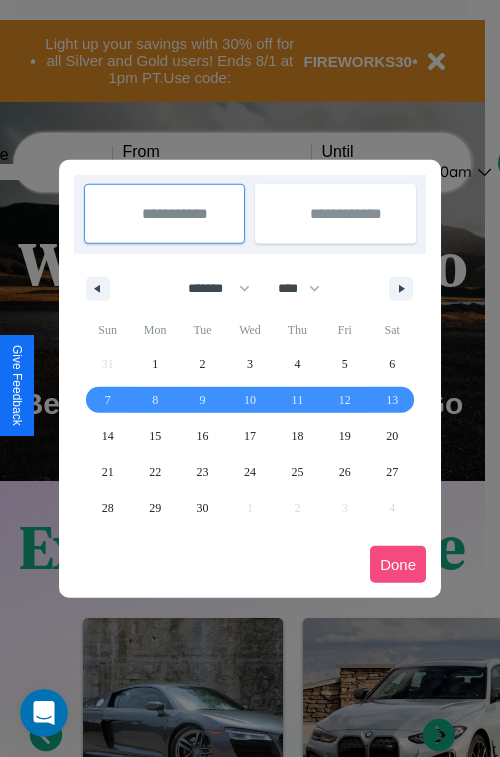 click on "Done" at bounding box center (398, 564) 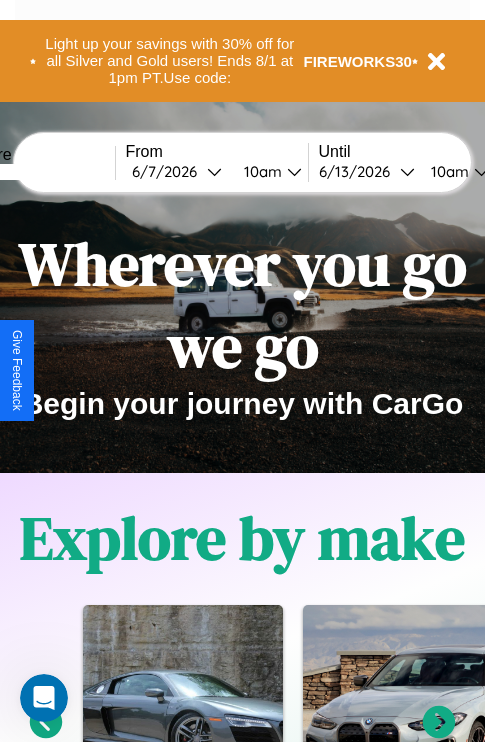 click on "10am" at bounding box center (260, 171) 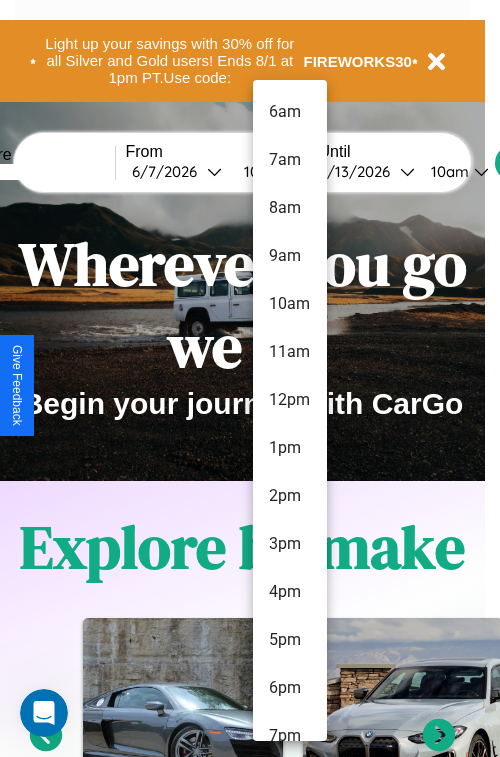 click on "4pm" at bounding box center [290, 592] 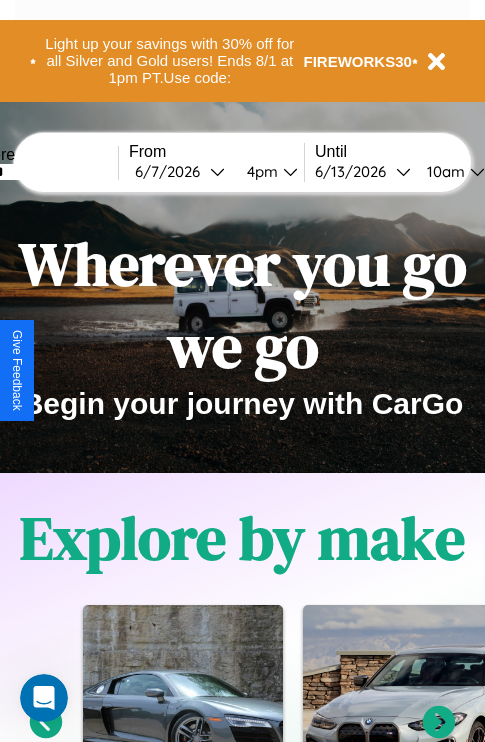 scroll, scrollTop: 0, scrollLeft: 67, axis: horizontal 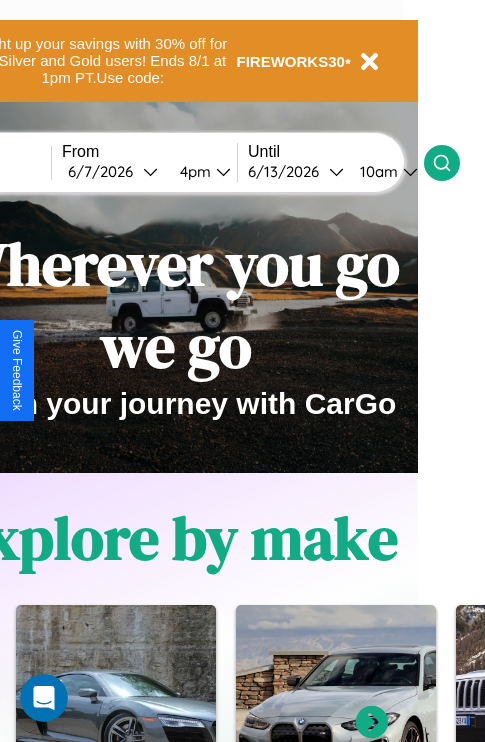 click 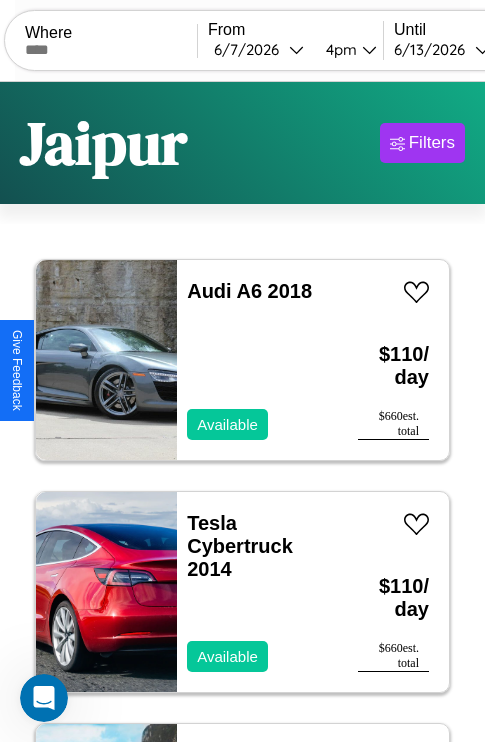 scroll, scrollTop: 95, scrollLeft: 0, axis: vertical 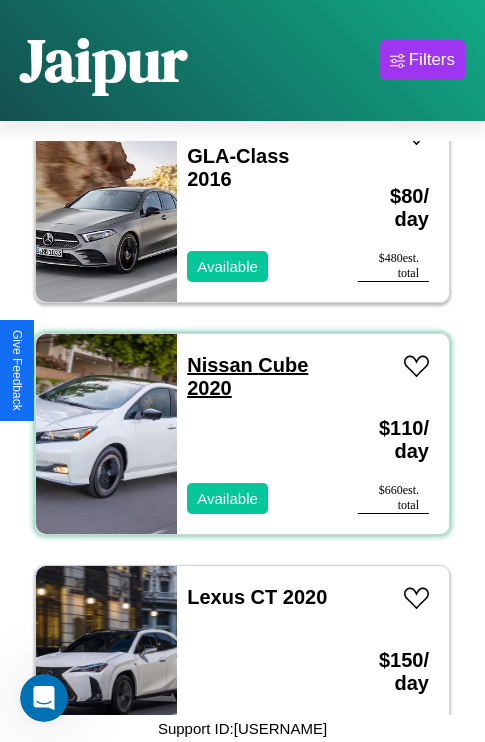 click on "Nissan   Cube   2020" at bounding box center [247, 376] 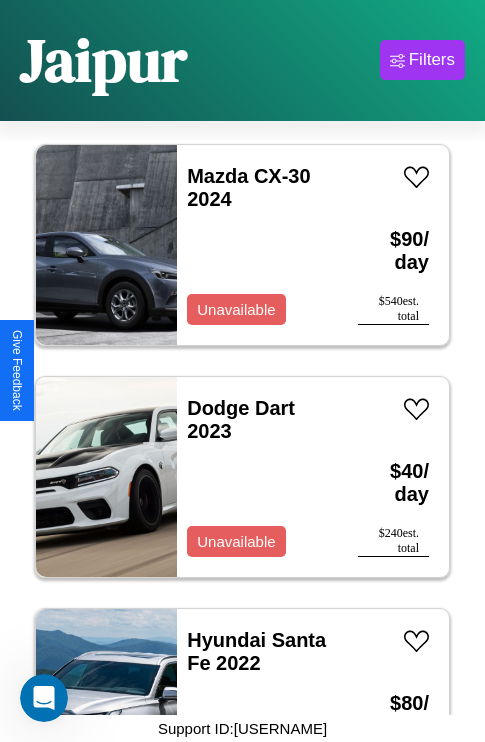 scroll, scrollTop: 14459, scrollLeft: 0, axis: vertical 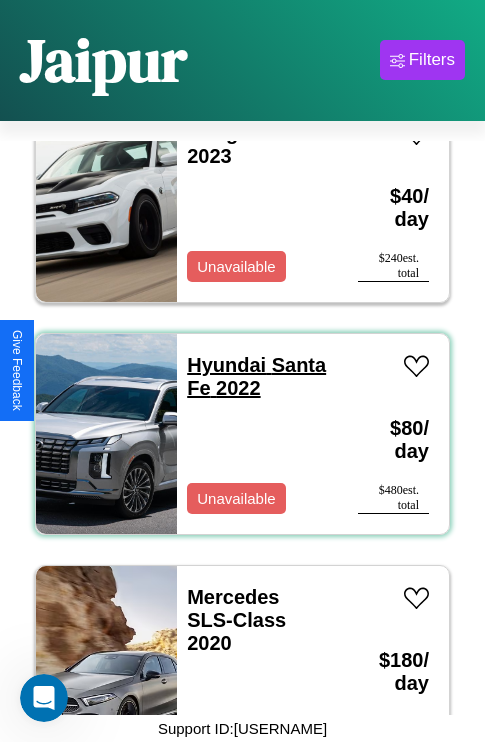 click on "Hyundai   Santa Fe   2022" at bounding box center [256, 376] 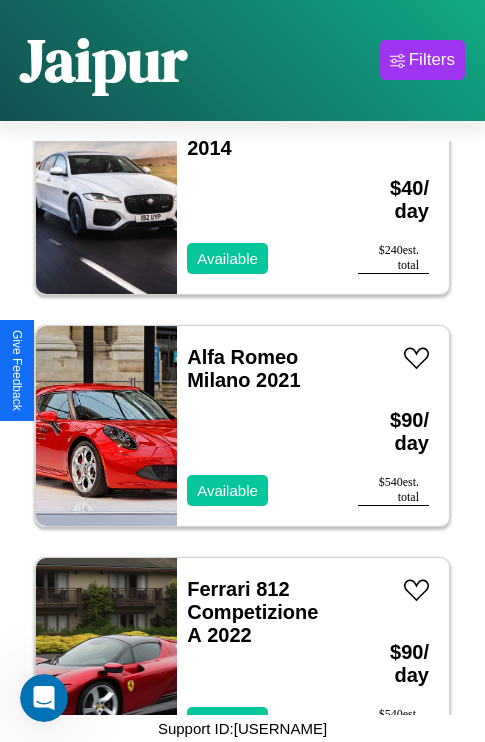 scroll, scrollTop: 31934, scrollLeft: 0, axis: vertical 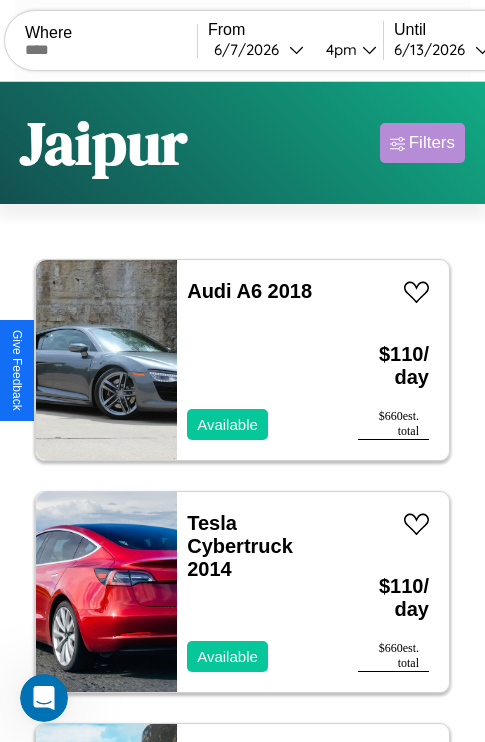 click on "Filters" at bounding box center (432, 143) 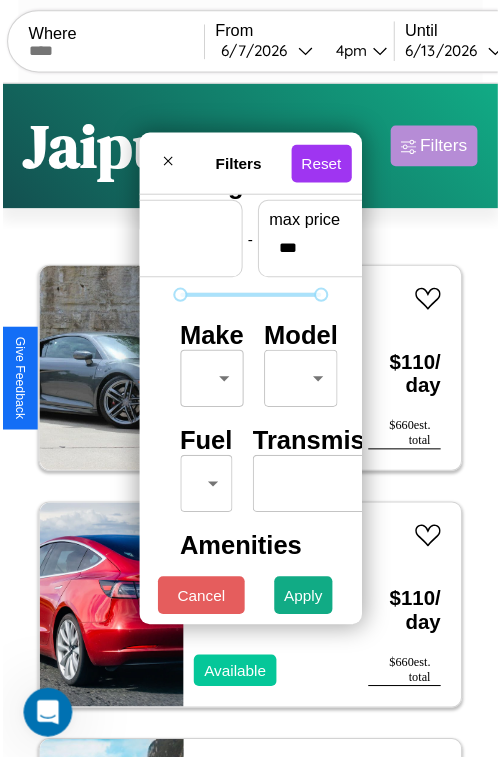 scroll, scrollTop: 59, scrollLeft: 0, axis: vertical 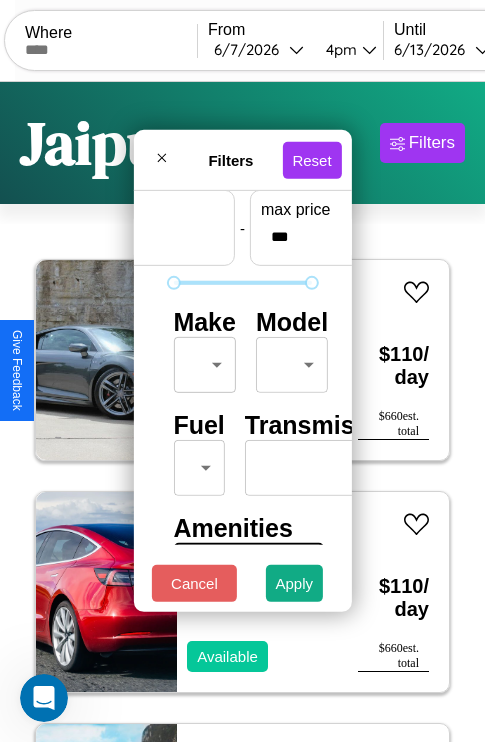 click on "CarGo Where From [DATE] [TIME] Until [DATE] [TIME] Become a Host Login Sign Up [CITY] Filters 140  cars in this area These cars can be picked up in this city. Audi   A6   2018 Available $ 110  / day $ 660  est. total Tesla   Cybertruck   2014 Available $ 110  / day $ 660  est. total Fiat   500L   2019 Available $ 190  / day $ 1140  est. total Buick   Rainier   2014 Available $ 60  / day $ 360  est. total Dodge   Durango   2017 Unavailable $ 100  / day $ 600  est. total Buick   Rainier   2022 Unavailable $ 130  / day $ 780  est. total Fiat   Strada   2021 Available $ 90  / day $ 540  est. total Hyundai   Azera   2021 Available $ 50  / day $ 300  est. total Jaguar   XK8   2014 Available $ 60  / day $ 360  est. total Jaguar   XK8   2016 Available $ 180  / day $ 1080  est. total Tesla   Model X   2017 Available $ 180  / day $ 1080  est. total Maserati   228   2014 Available $ 80  / day $ 480  est. total Ferrari   456 GT   2019 Available $ 130  / day $ 780  est. total Bentley     2023 Available $ 100 $ 600" at bounding box center [242, 412] 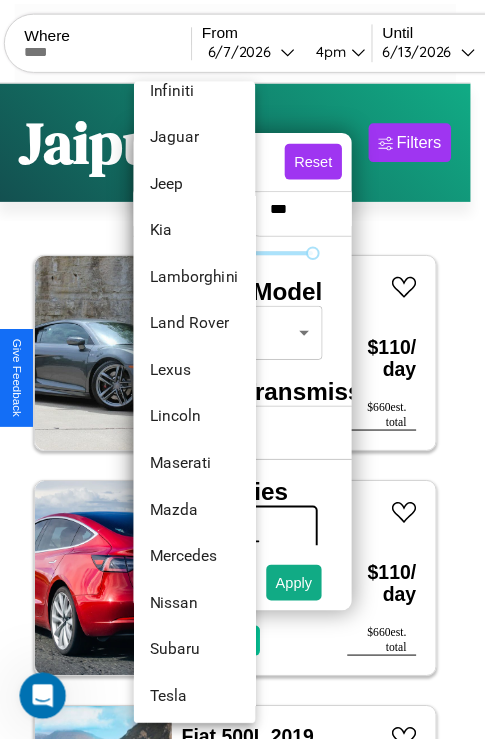 scroll, scrollTop: 998, scrollLeft: 0, axis: vertical 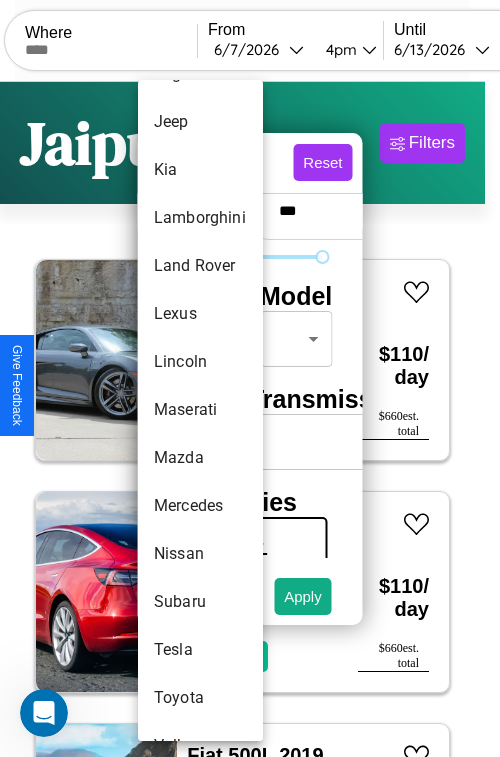 click on "Maserati" at bounding box center (200, 410) 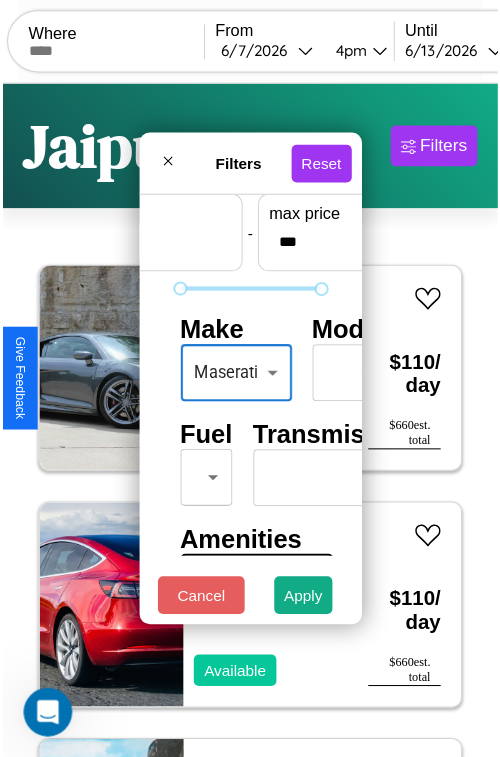 scroll, scrollTop: 59, scrollLeft: 32, axis: both 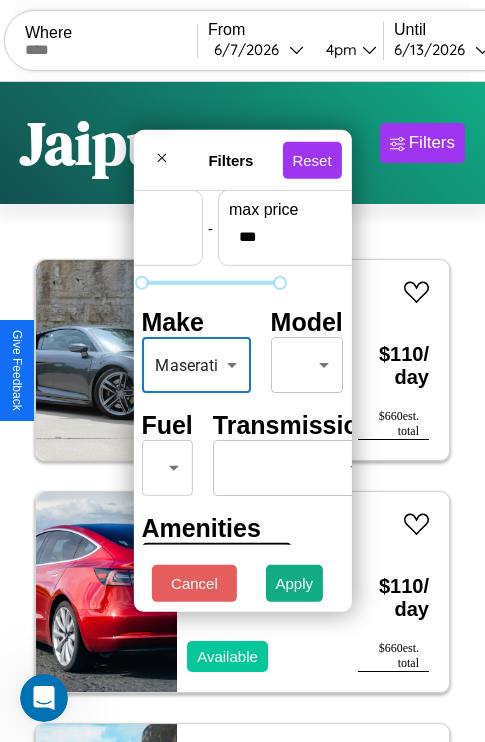click on "CarGo Where From [DATE] [TIME] Until [DATE] [TIME] Become a Host Login Sign Up [CITY] Filters 140  cars in this area These cars can be picked up in this city. Audi   A6   2018 Available $ 110  / day $ 660  est. total Tesla   Cybertruck   2014 Available $ 110  / day $ 660  est. total Fiat   500L   2019 Available $ 190  / day $ 1140  est. total Buick   Rainier   2014 Available $ 60  / day $ 360  est. total Dodge   Durango   2017 Unavailable $ 100  / day $ 600  est. total Buick   Rainier   2022 Unavailable $ 130  / day $ 780  est. total Fiat   Strada   2021 Available $ 90  / day $ 540  est. total Hyundai   Azera   2021 Available $ 50  / day $ 300  est. total Jaguar   XK8   2014 Available $ 60  / day $ 360  est. total Jaguar   XK8   2016 Available $ 180  / day $ 1080  est. total Tesla   Model X   2017 Available $ 180  / day $ 1080  est. total Maserati   228   2014 Available $ 80  / day $ 480  est. total Ferrari   456 GT   2019 Available $ 130  / day $ 780  est. total Bentley     2023 Available $ 100 $ 600" at bounding box center [242, 412] 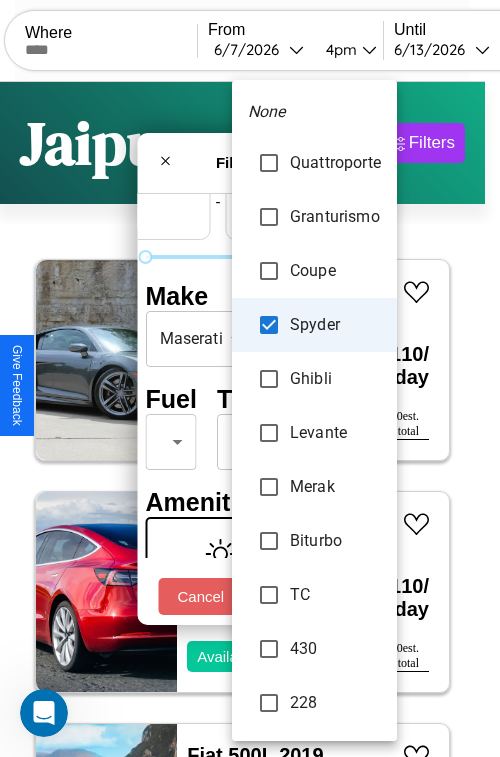scroll, scrollTop: 77, scrollLeft: 0, axis: vertical 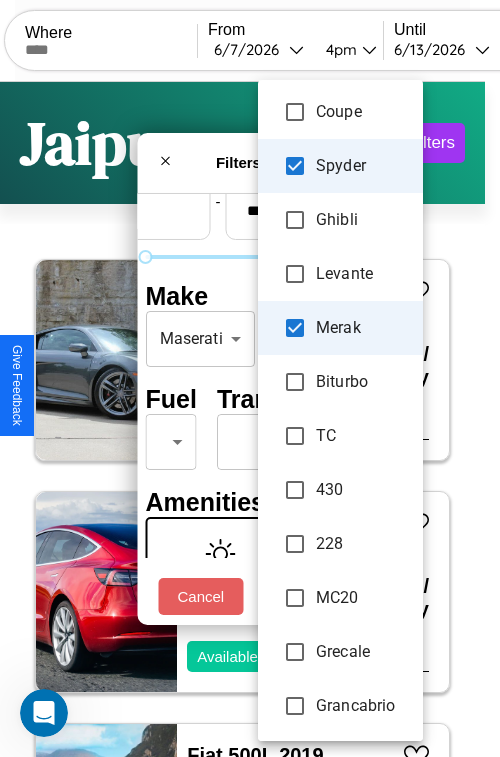 type on "**********" 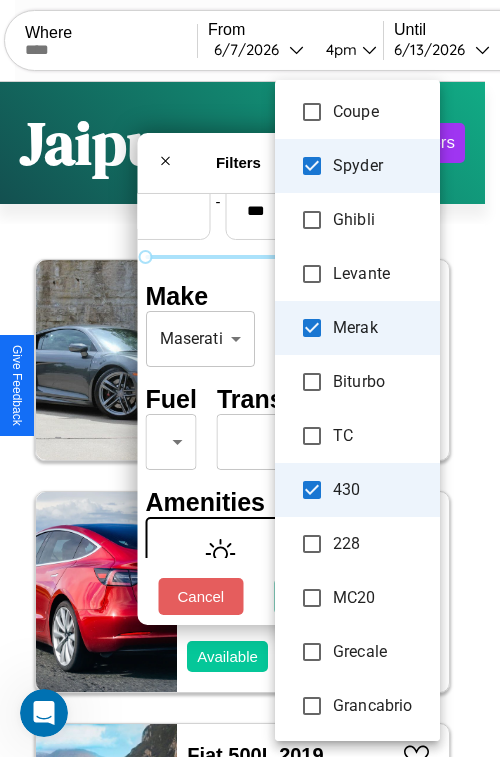 click at bounding box center [250, 378] 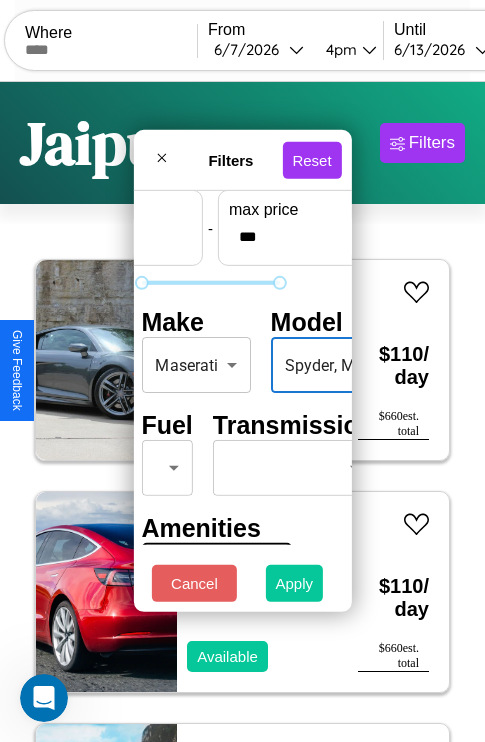 click on "Apply" at bounding box center (295, 583) 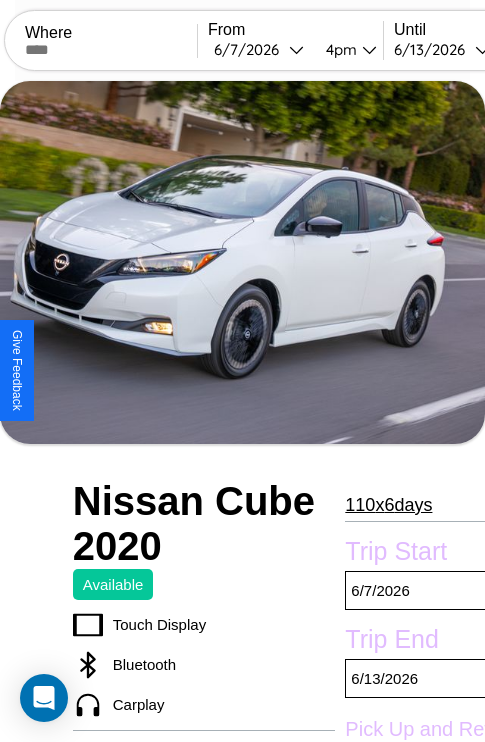 scroll, scrollTop: 498, scrollLeft: 80, axis: both 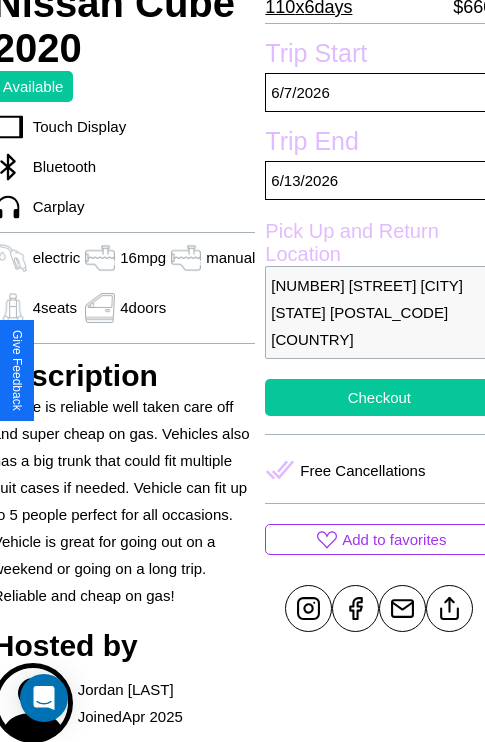 click on "Checkout" at bounding box center [379, 397] 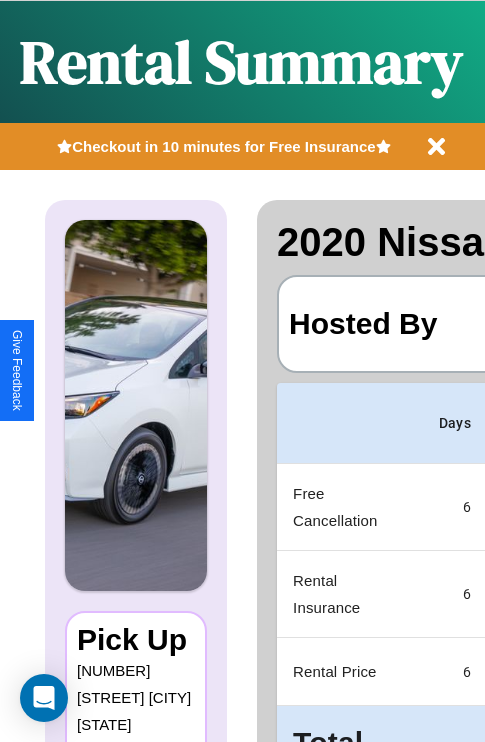 scroll, scrollTop: 0, scrollLeft: 378, axis: horizontal 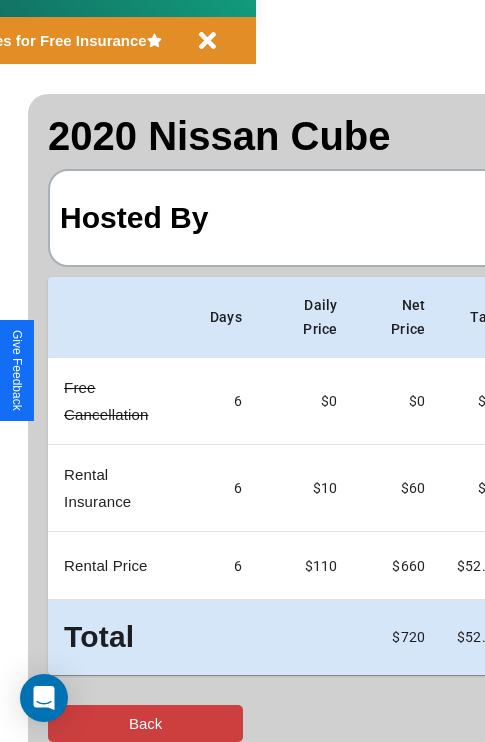 click on "Back" at bounding box center (145, 723) 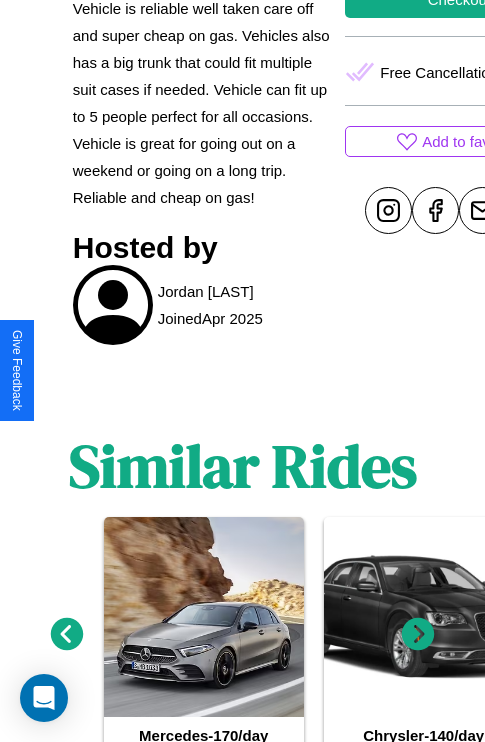 scroll, scrollTop: 975, scrollLeft: 0, axis: vertical 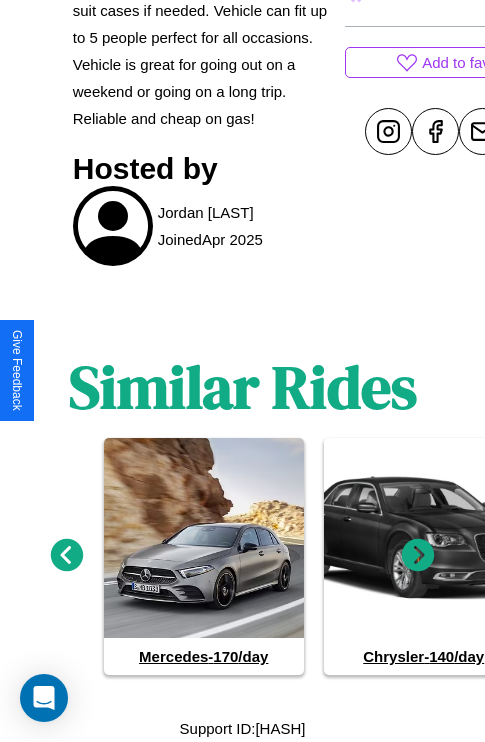 click 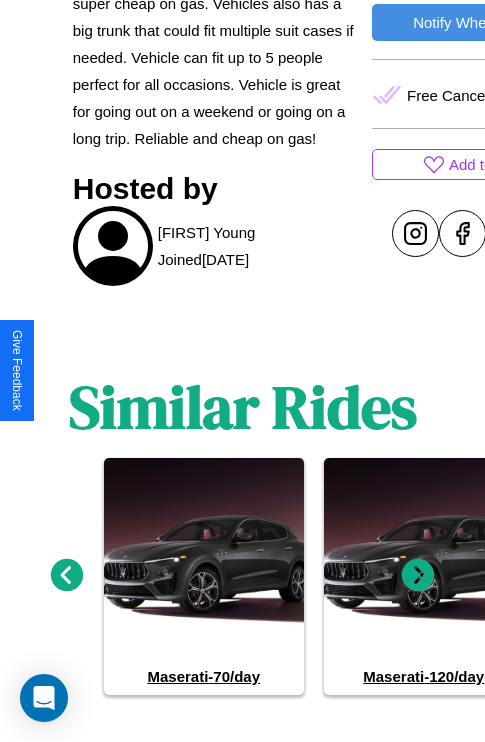 scroll, scrollTop: 911, scrollLeft: 0, axis: vertical 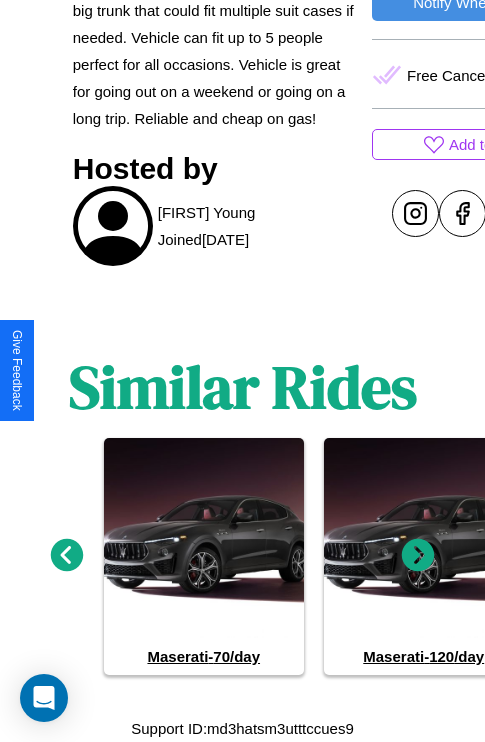click 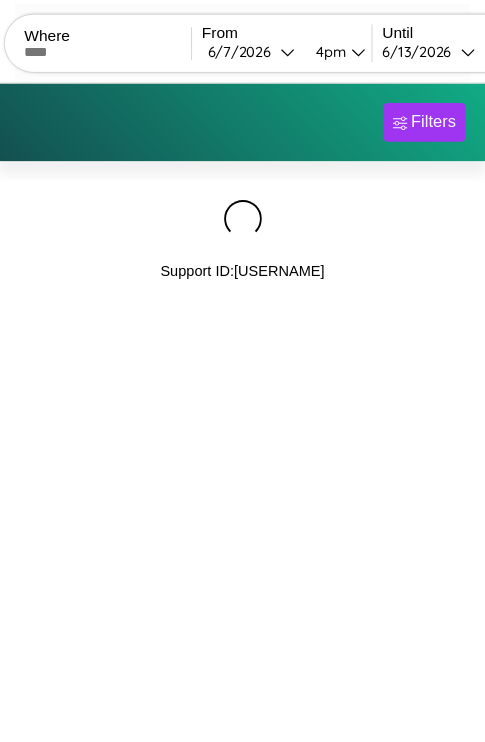 scroll, scrollTop: 0, scrollLeft: 0, axis: both 